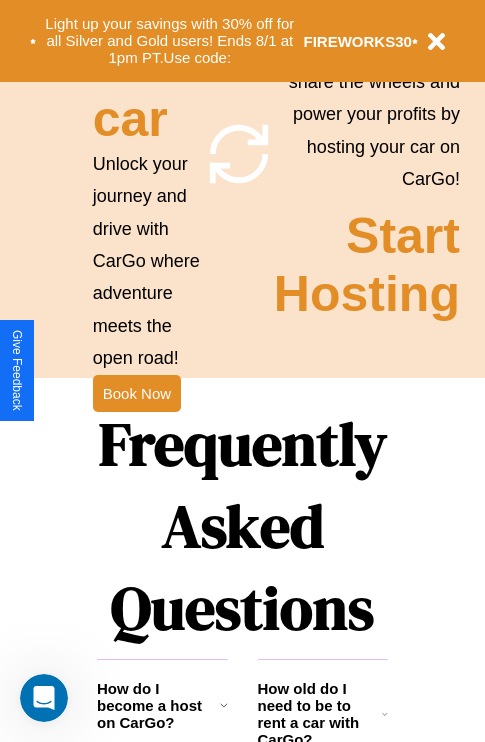 scroll, scrollTop: 1947, scrollLeft: 0, axis: vertical 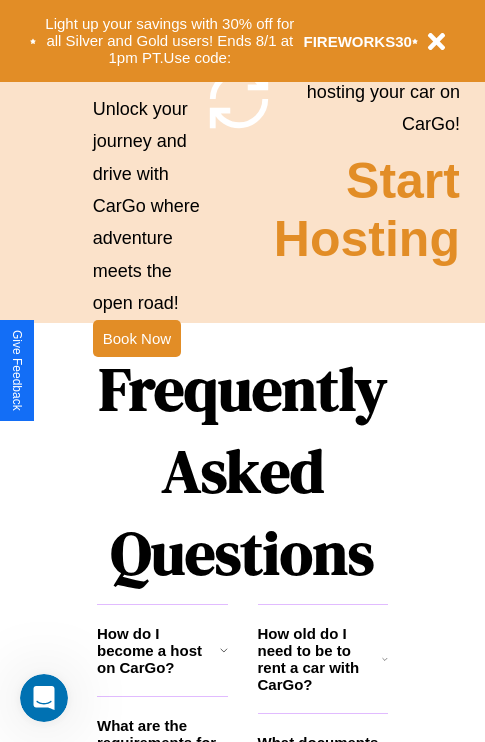 click on "Frequently Asked Questions" at bounding box center [242, 471] 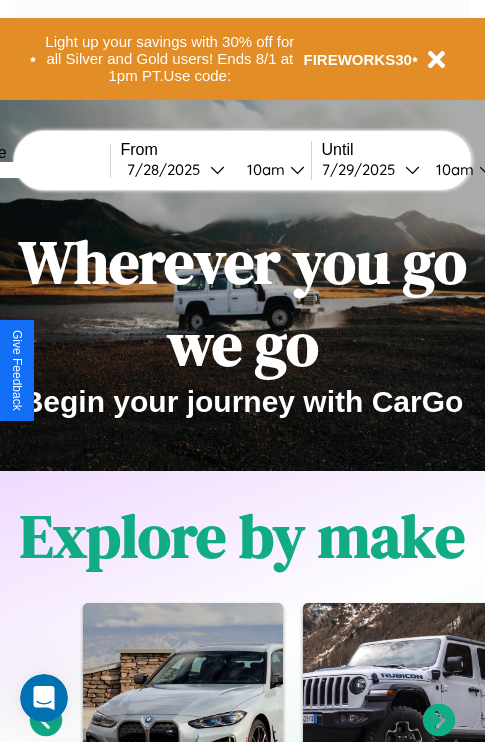 scroll, scrollTop: 0, scrollLeft: 0, axis: both 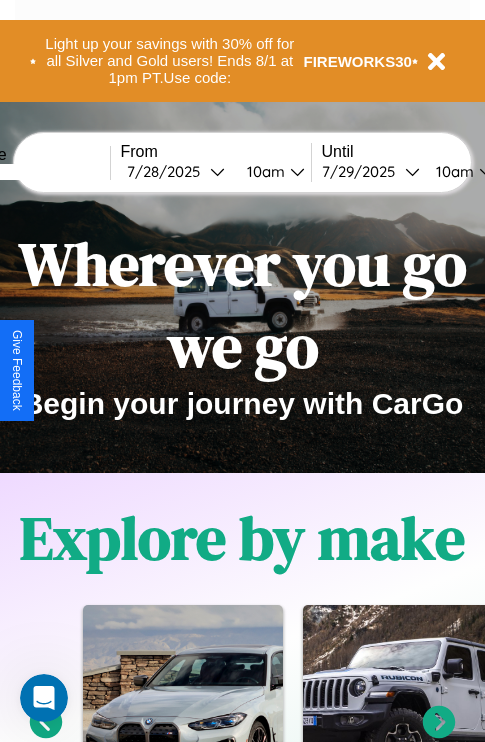 click at bounding box center [35, 172] 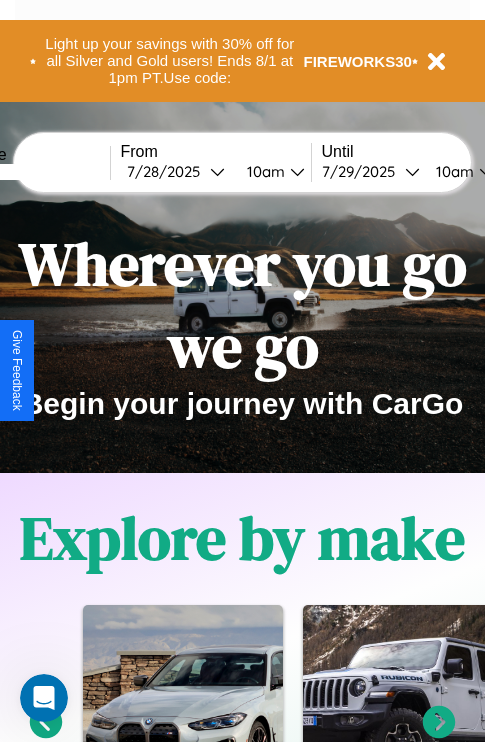 type on "*****" 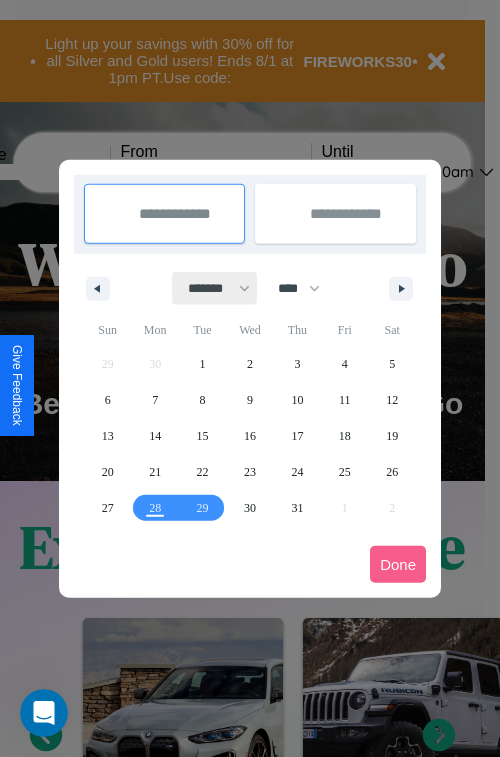 click on "******* ******** ***** ***** *** **** **** ****** ********* ******* ******** ********" at bounding box center (215, 288) 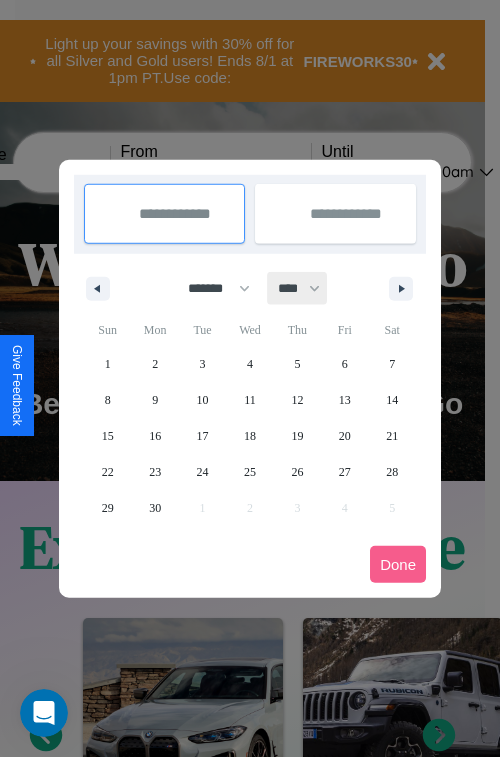 click on "**** **** **** **** **** **** **** **** **** **** **** **** **** **** **** **** **** **** **** **** **** **** **** **** **** **** **** **** **** **** **** **** **** **** **** **** **** **** **** **** **** **** **** **** **** **** **** **** **** **** **** **** **** **** **** **** **** **** **** **** **** **** **** **** **** **** **** **** **** **** **** **** **** **** **** **** **** **** **** **** **** **** **** **** **** **** **** **** **** **** **** **** **** **** **** **** **** **** **** **** **** **** **** **** **** **** **** **** **** **** **** **** **** **** **** **** **** **** **** **** ****" at bounding box center (298, 288) 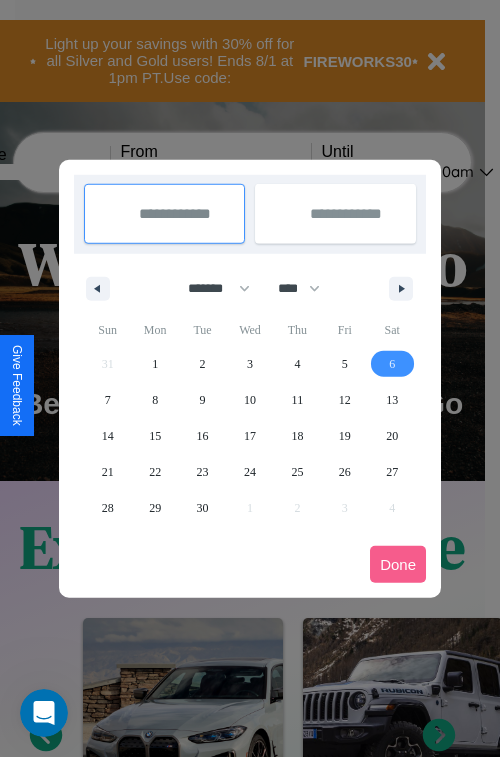 click on "6" at bounding box center (392, 364) 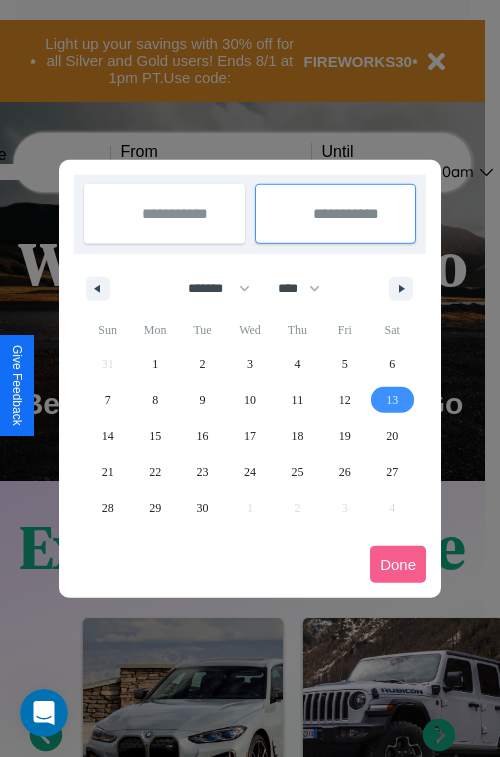 click on "13" at bounding box center (392, 400) 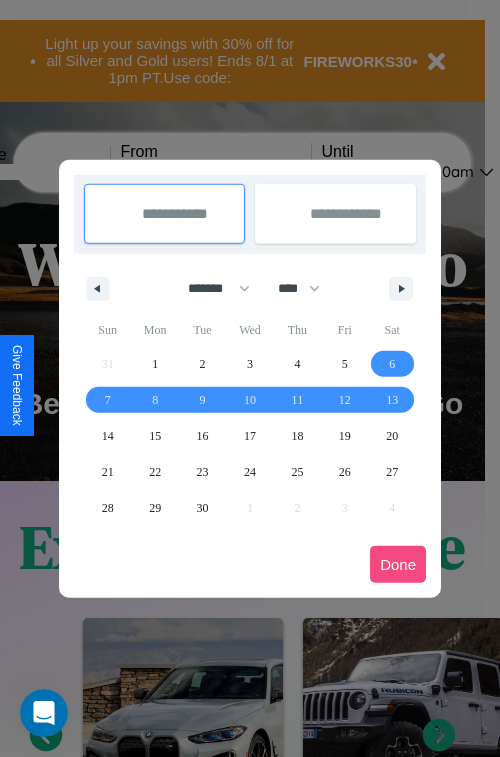 click on "Done" at bounding box center [398, 564] 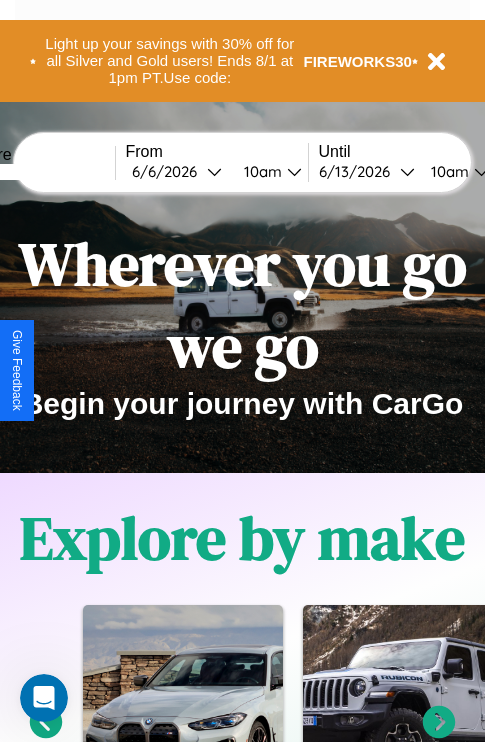 scroll, scrollTop: 0, scrollLeft: 71, axis: horizontal 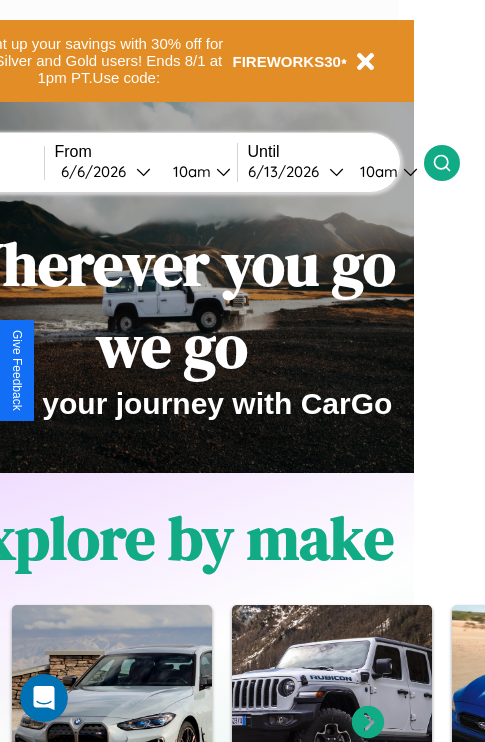 click 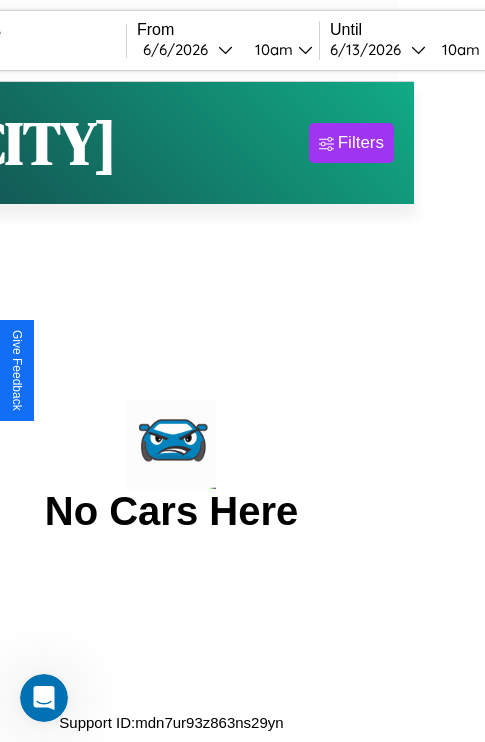 scroll, scrollTop: 0, scrollLeft: 0, axis: both 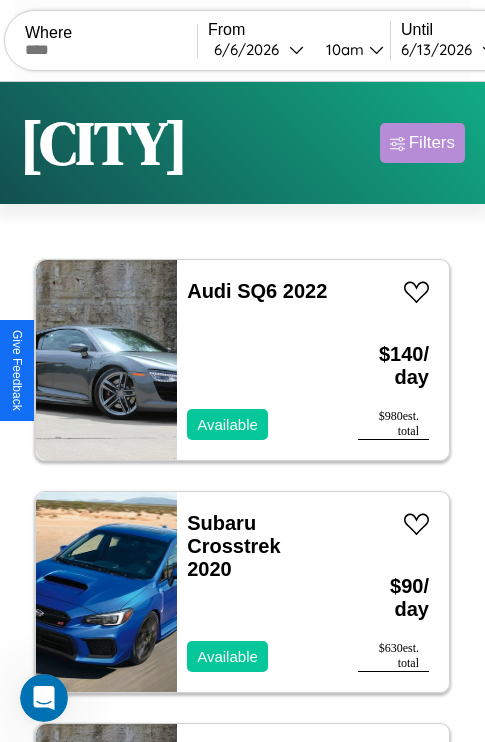 click on "Filters" at bounding box center (432, 143) 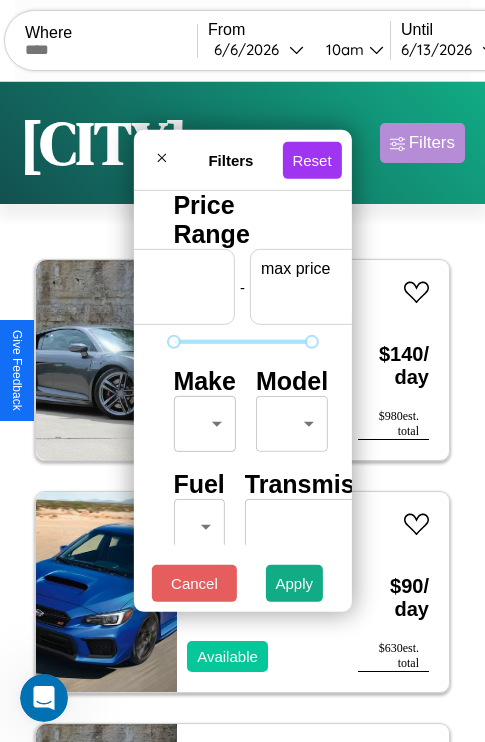scroll, scrollTop: 0, scrollLeft: 124, axis: horizontal 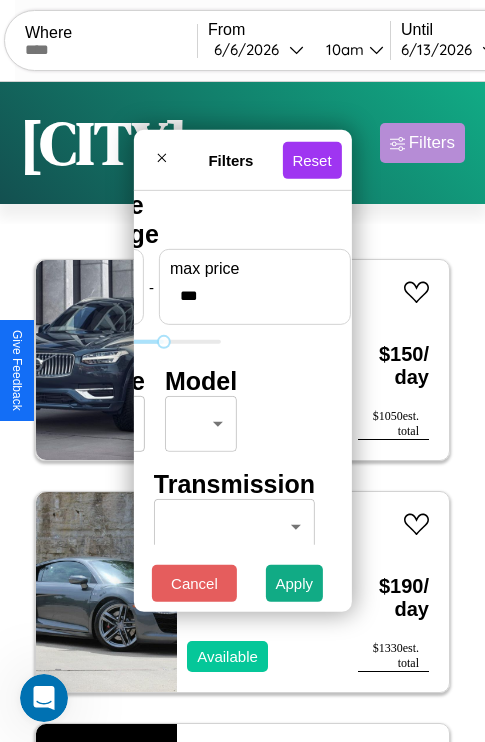 type on "***" 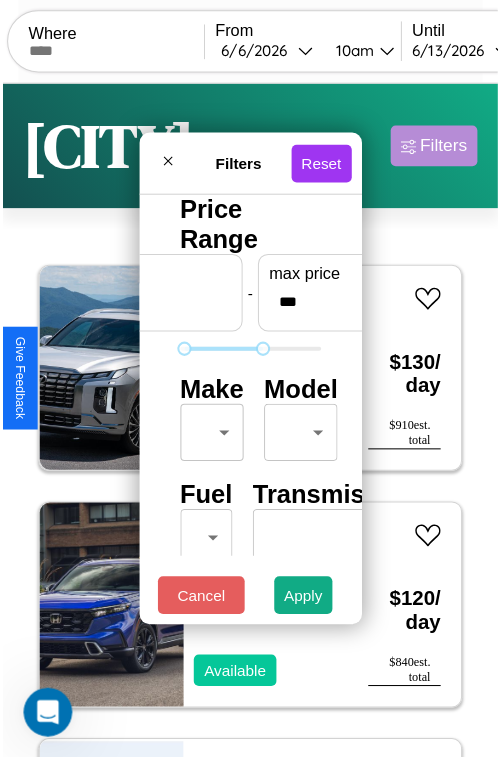 scroll, scrollTop: 59, scrollLeft: 0, axis: vertical 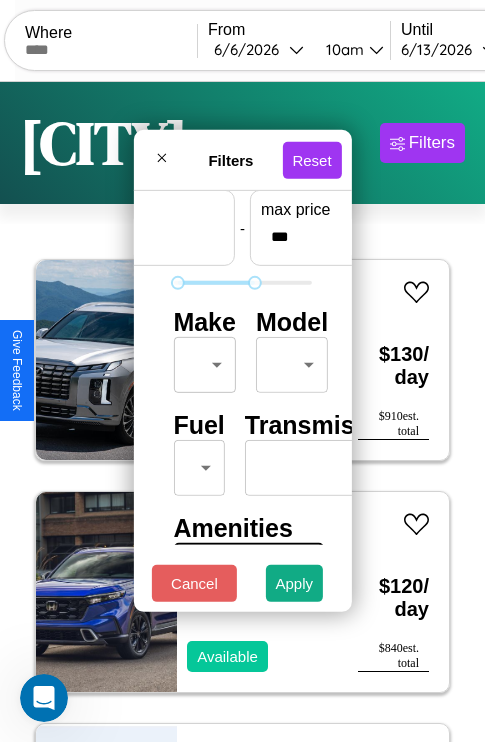type on "**" 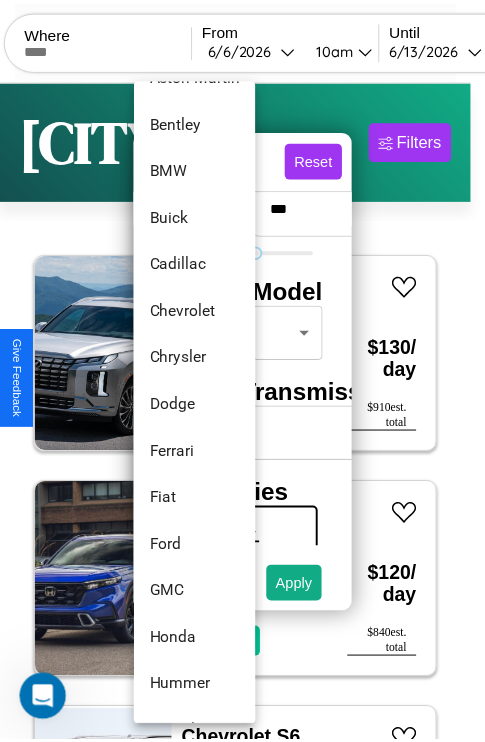 scroll, scrollTop: 230, scrollLeft: 0, axis: vertical 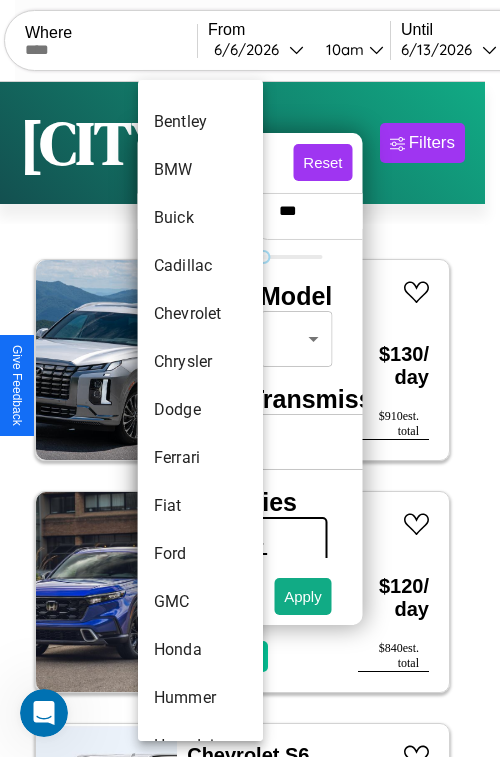 click on "Dodge" at bounding box center [200, 410] 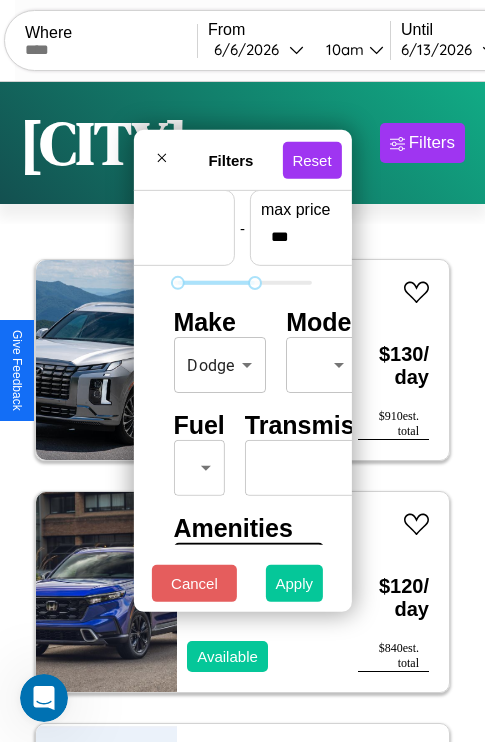 click on "Apply" at bounding box center [295, 583] 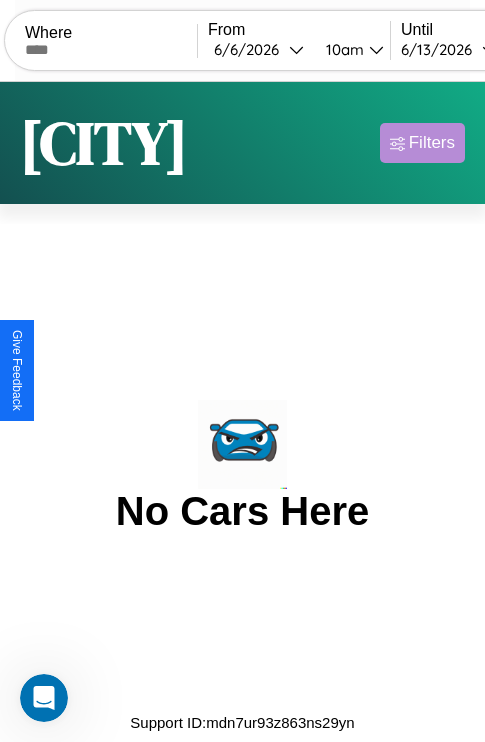click on "Filters" at bounding box center [432, 143] 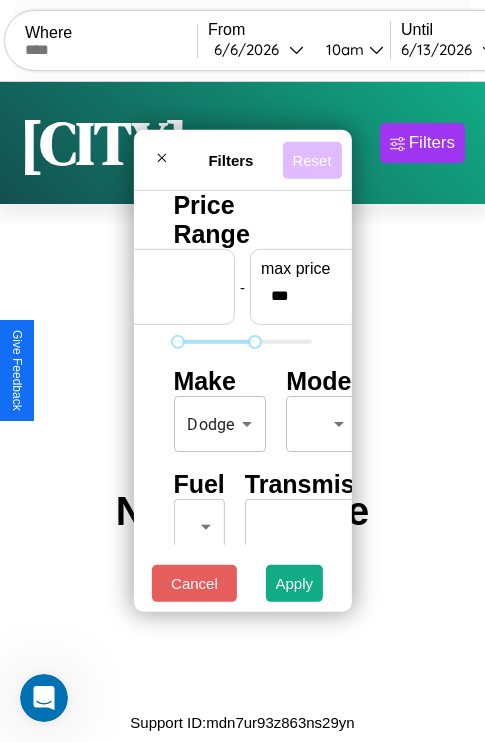click on "Reset" at bounding box center [311, 159] 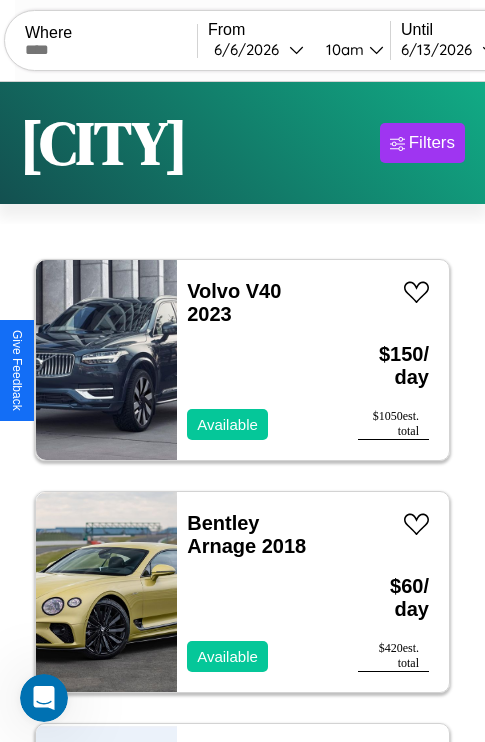 scroll, scrollTop: 95, scrollLeft: 0, axis: vertical 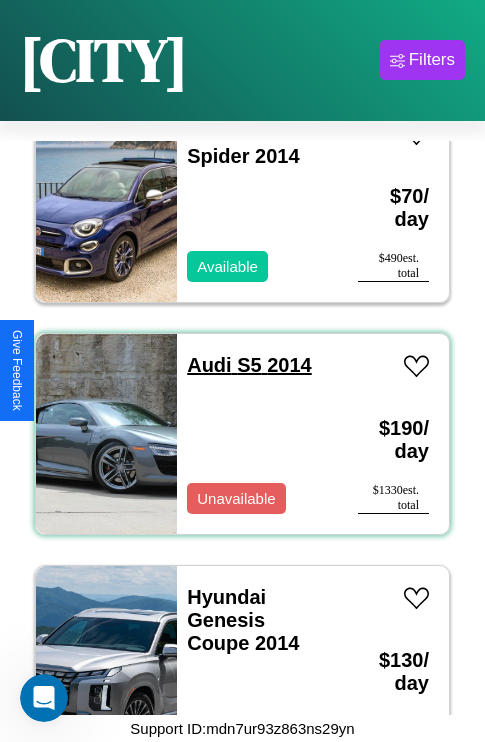 click on "Audi   S5   2014" at bounding box center [249, 365] 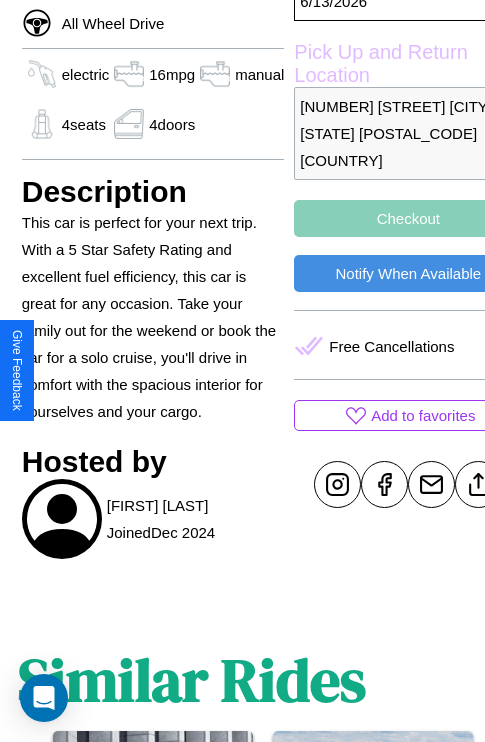 scroll, scrollTop: 751, scrollLeft: 60, axis: both 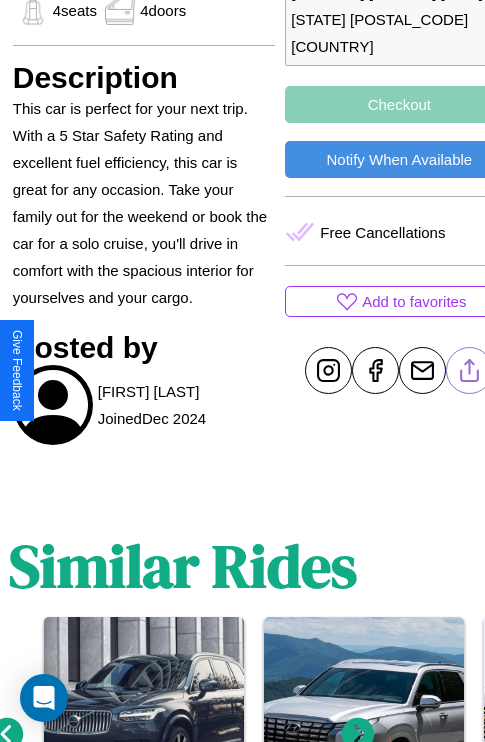 click 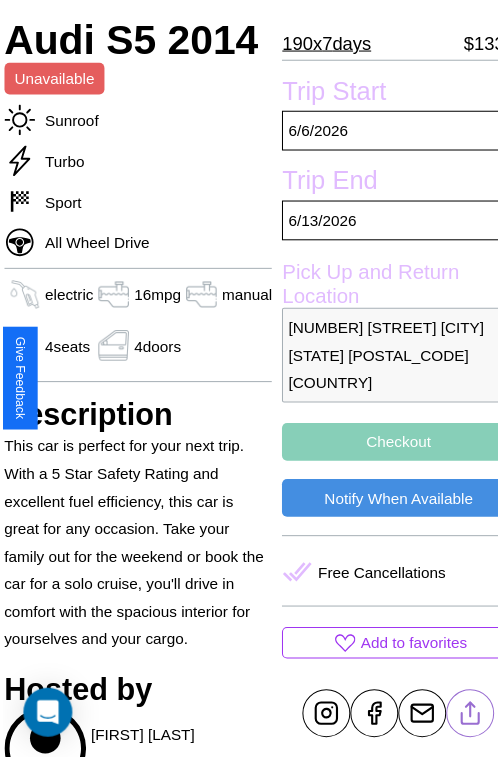 scroll, scrollTop: 180, scrollLeft: 80, axis: both 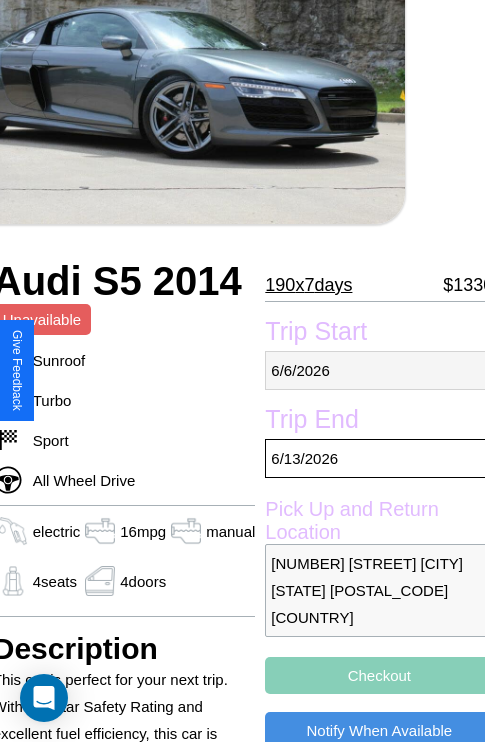 click on "[DATE]" at bounding box center [379, 370] 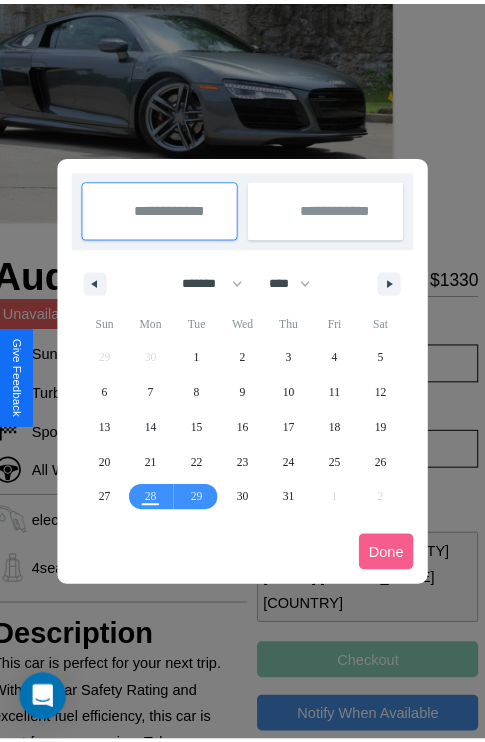 scroll, scrollTop: 0, scrollLeft: 80, axis: horizontal 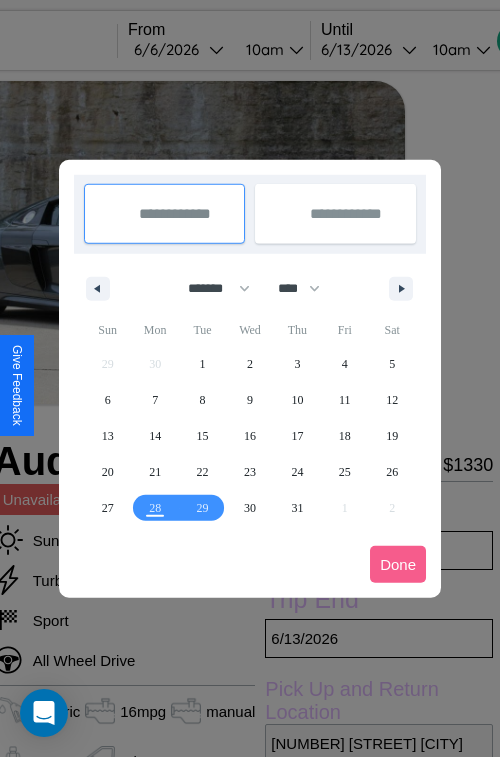 click at bounding box center (250, 378) 